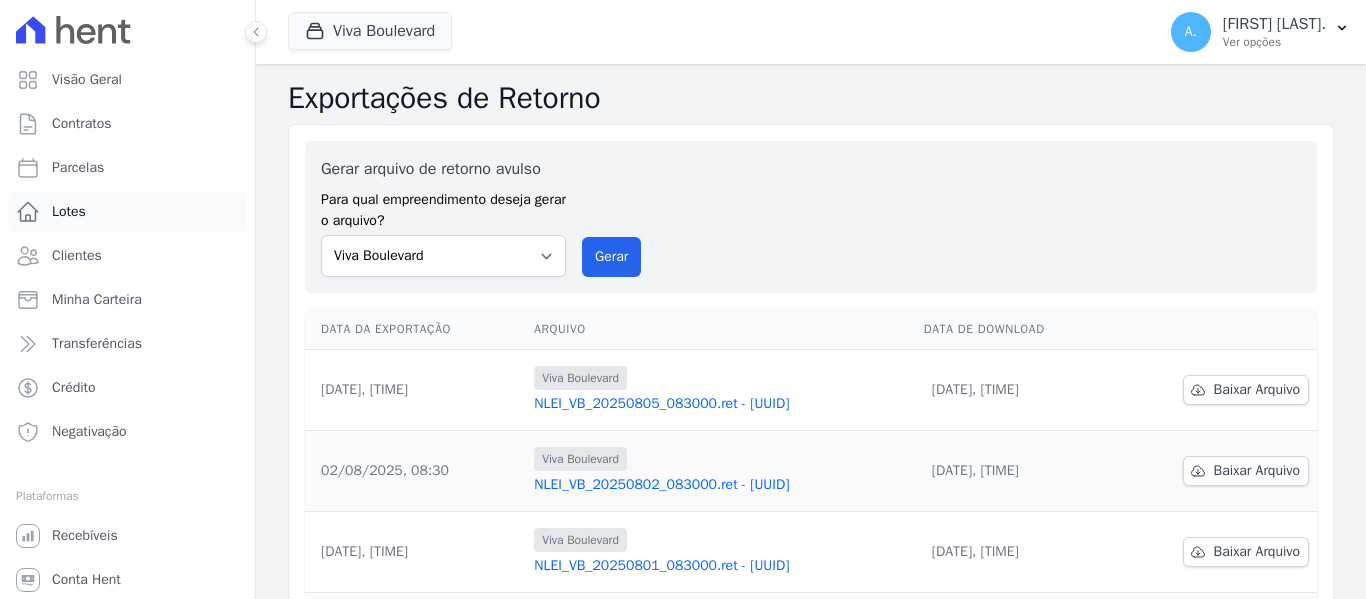 scroll, scrollTop: 0, scrollLeft: 0, axis: both 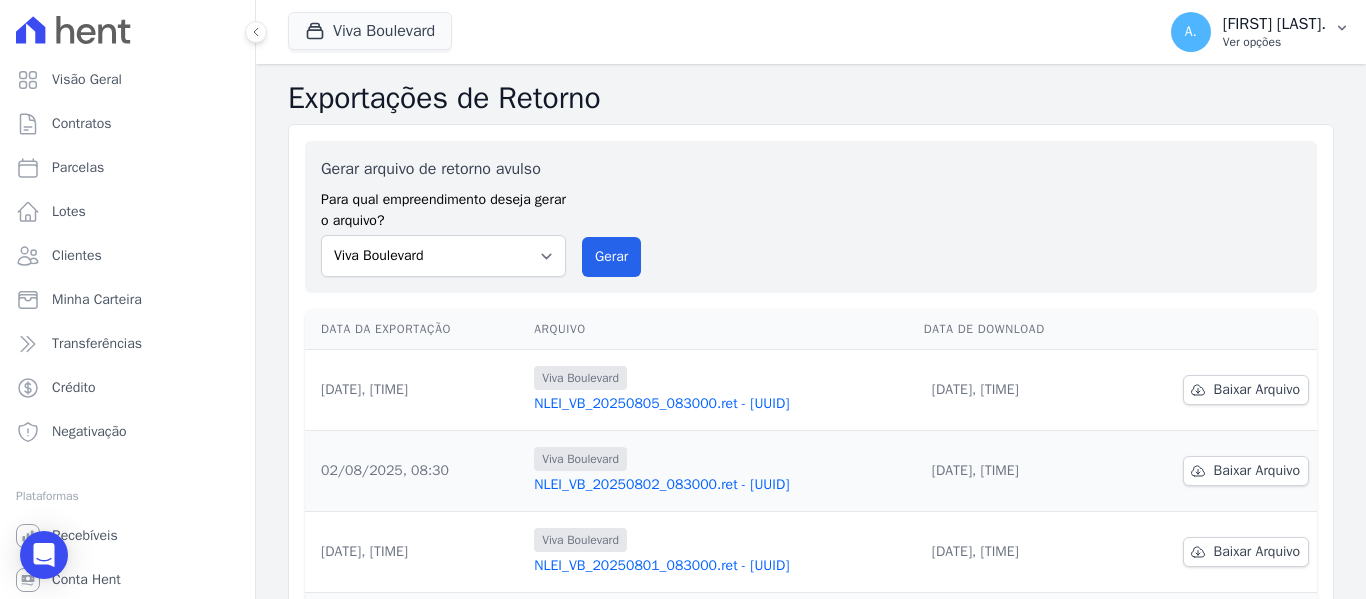 click on "[FIRST] [LAST]." at bounding box center [1274, 24] 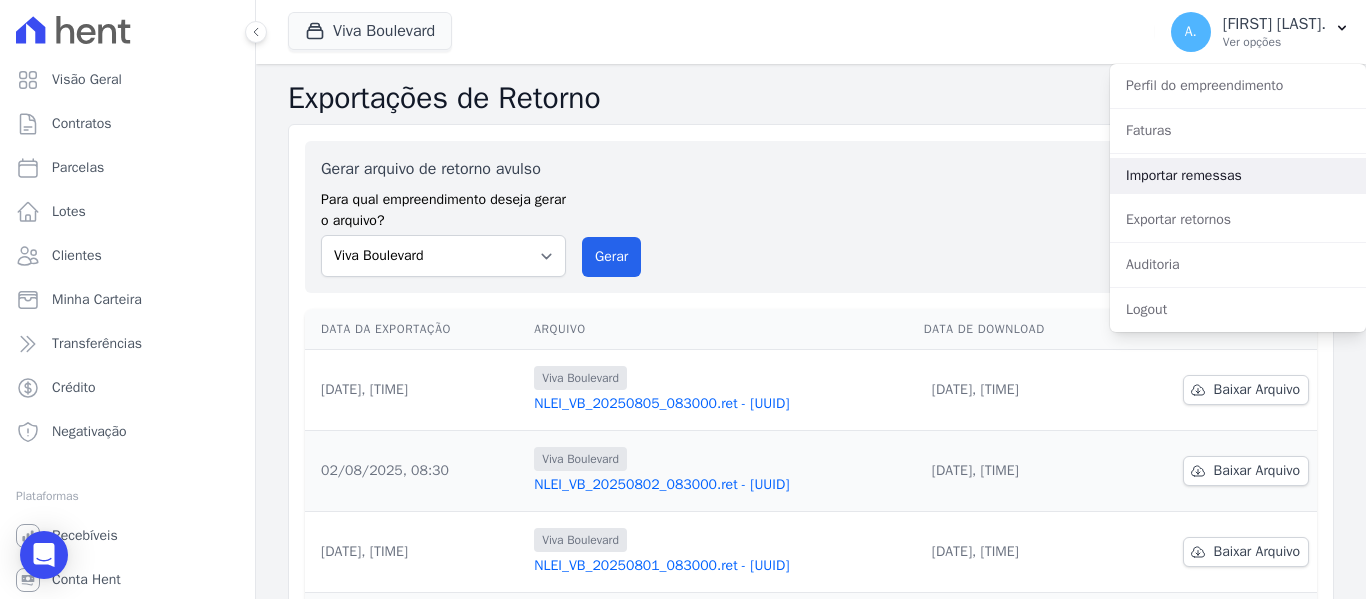 click on "Importar remessas" at bounding box center [1238, 176] 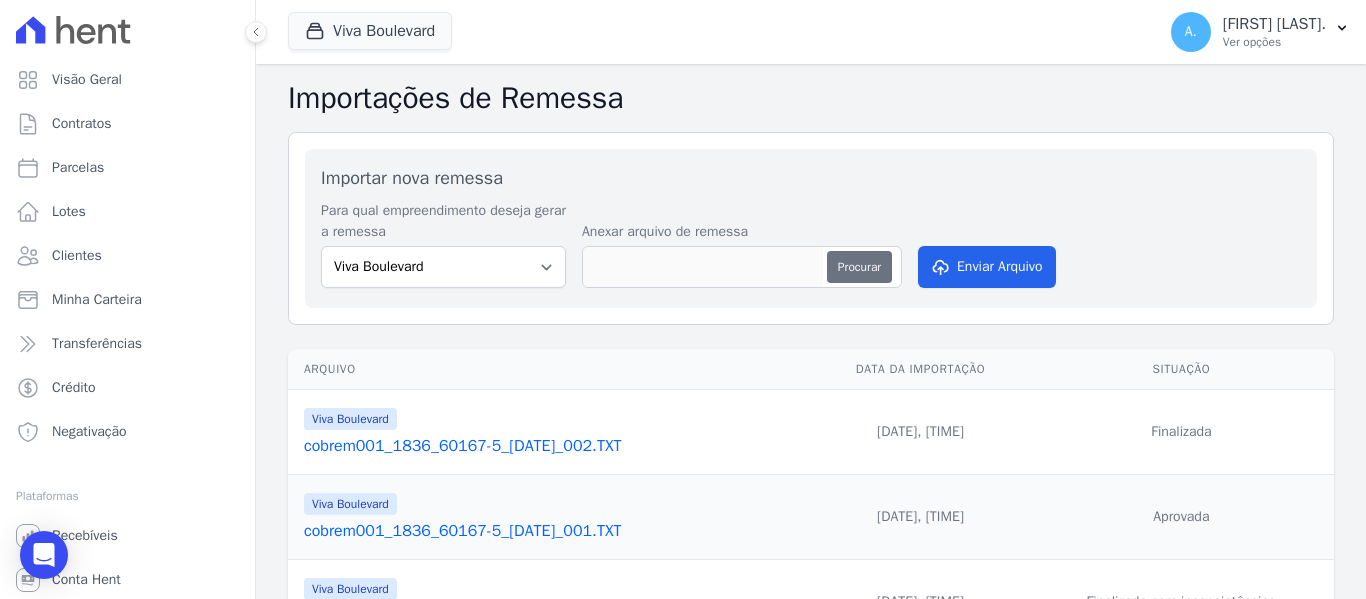 click on "Procurar" at bounding box center (859, 267) 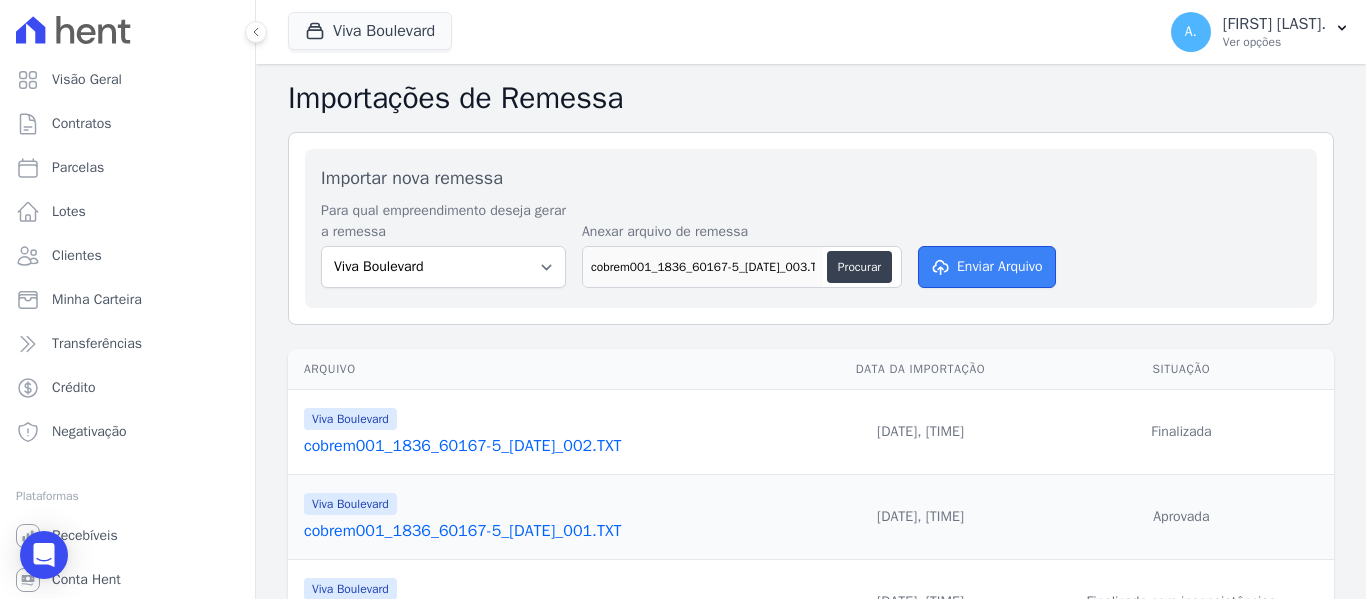click on "Enviar Arquivo" at bounding box center (987, 267) 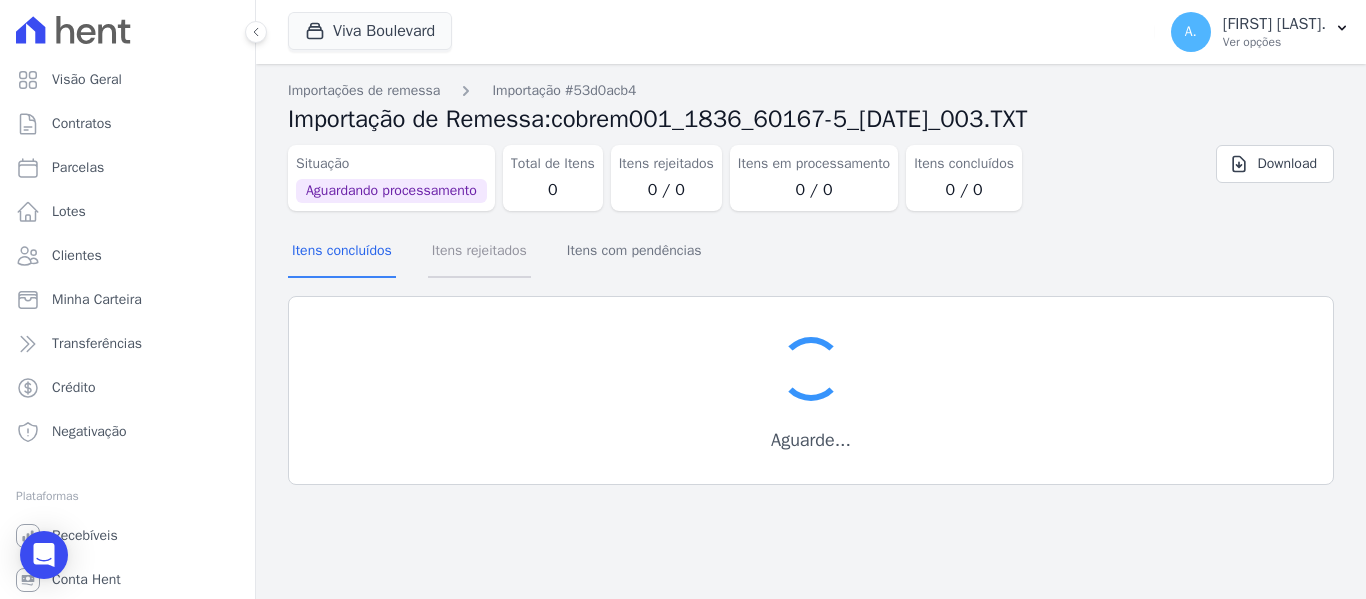 click on "Itens rejeitados" at bounding box center (479, 252) 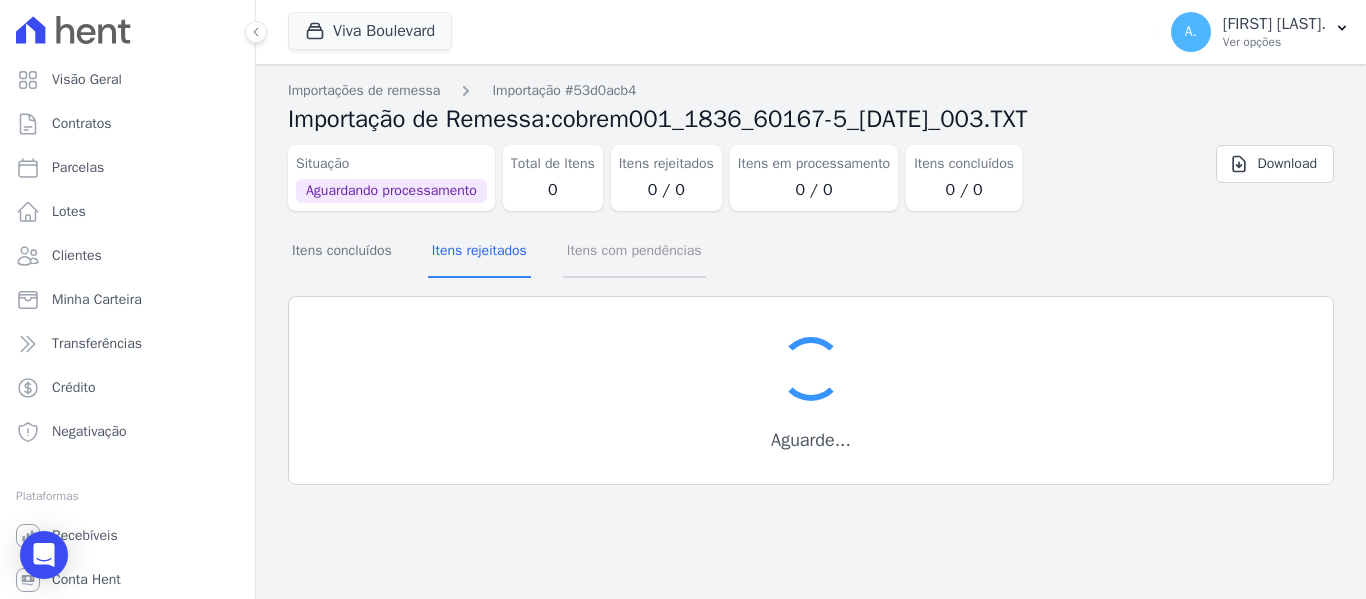 click on "Itens com pendências" at bounding box center [634, 252] 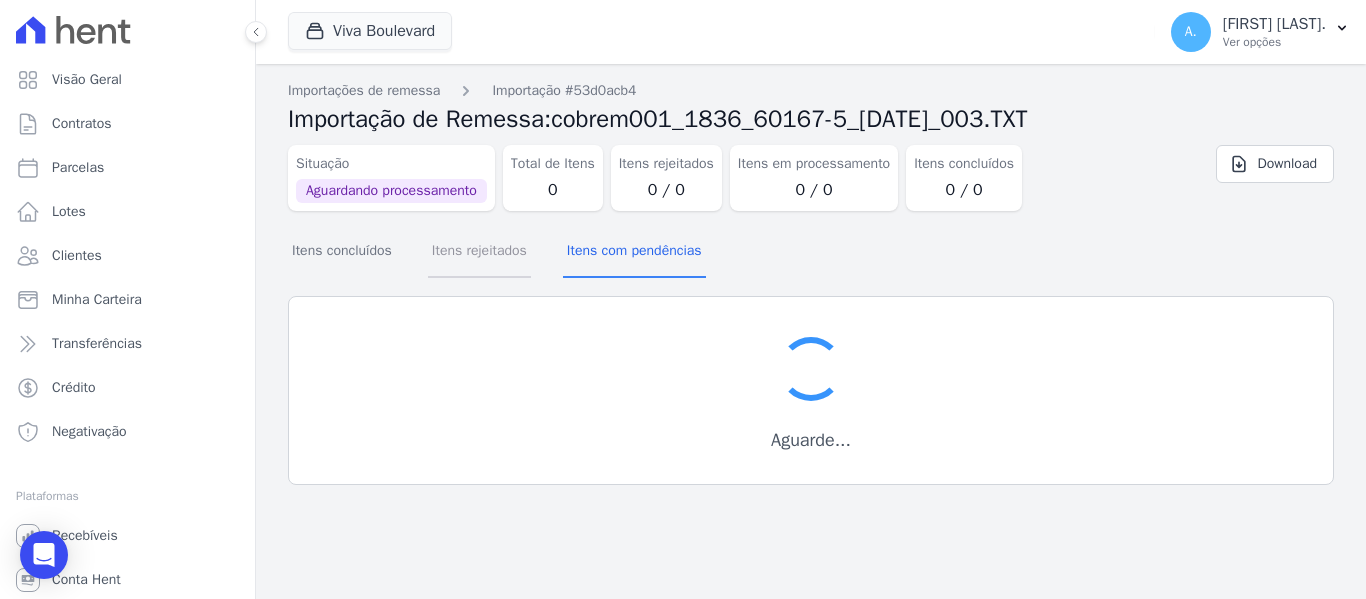 click on "Itens rejeitados" at bounding box center [479, 252] 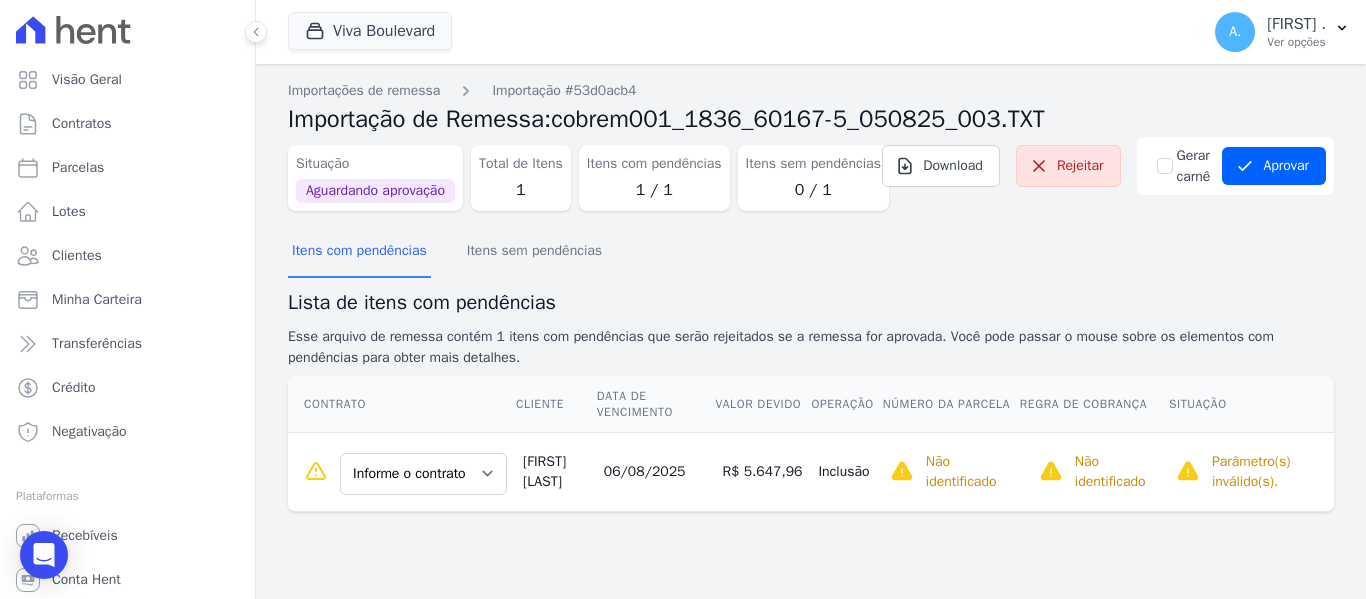 scroll, scrollTop: 0, scrollLeft: 0, axis: both 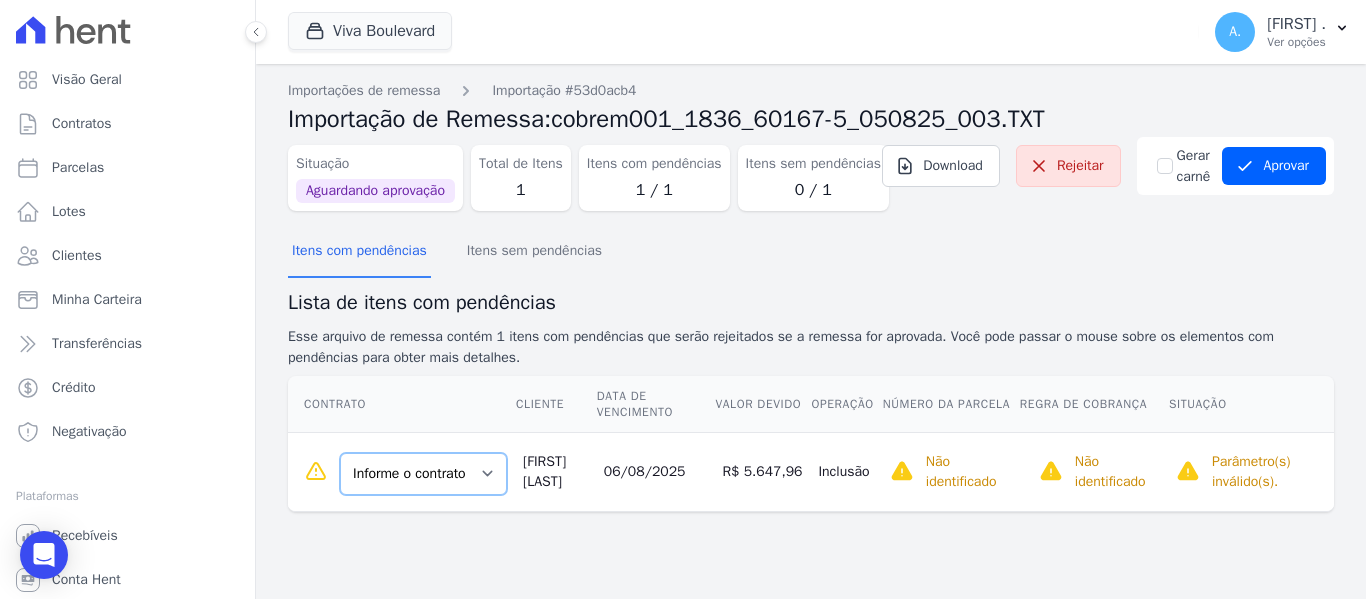 click on "Informe o contrato B16 - L01
B16 - L02
B16-L03" at bounding box center [423, 474] 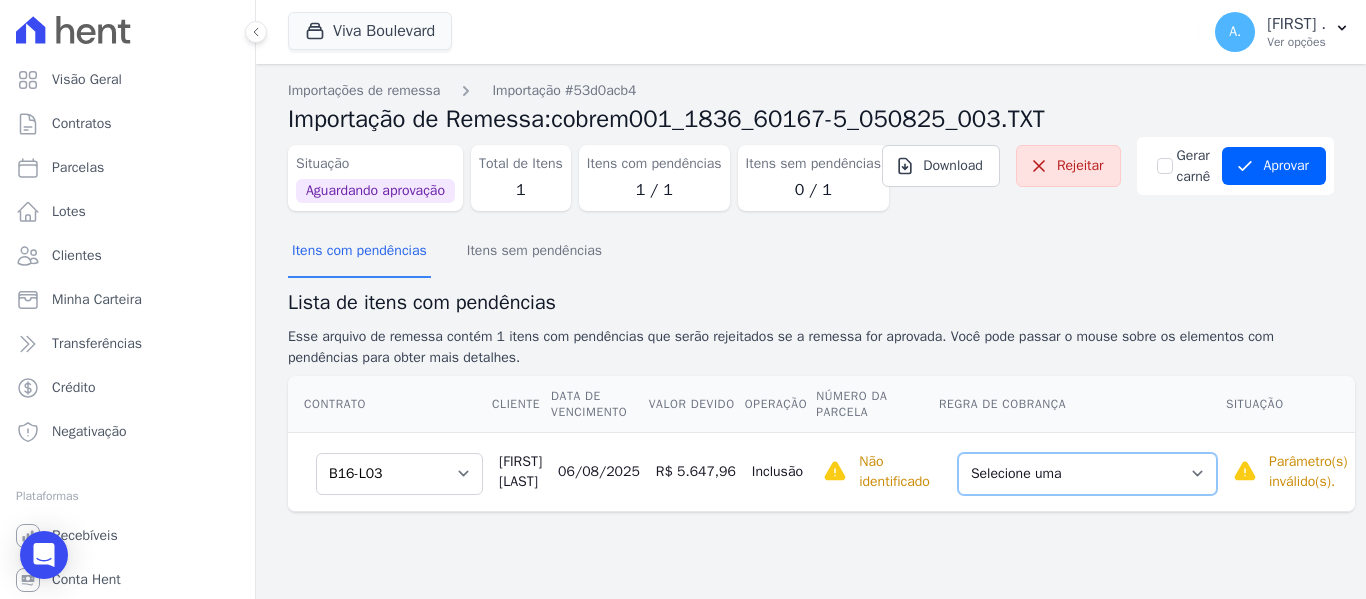 click on "Selecione uma
Nova Parcela Avulsa
Parcela Avulsa Existente
Sinal (1 X R$ [PRICE])
Sinal (1 X R$ [PRICE])
Parcela Normal (36 X R$ [PRICE])" at bounding box center [1087, 474] 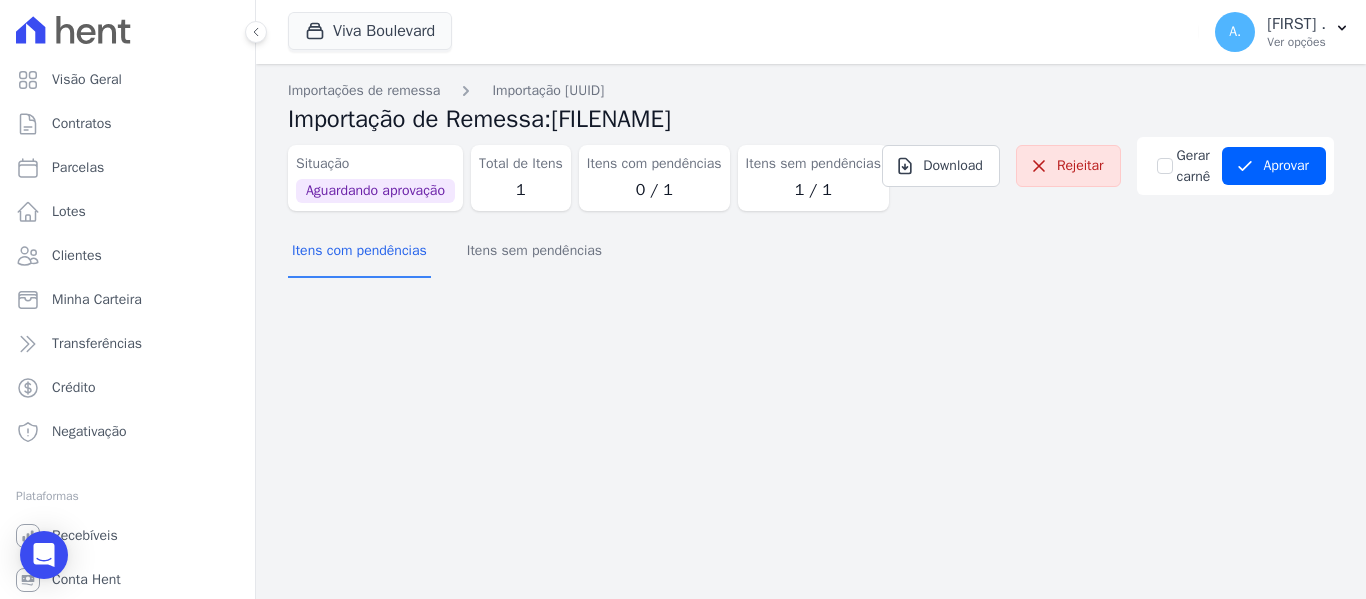 scroll, scrollTop: 0, scrollLeft: 0, axis: both 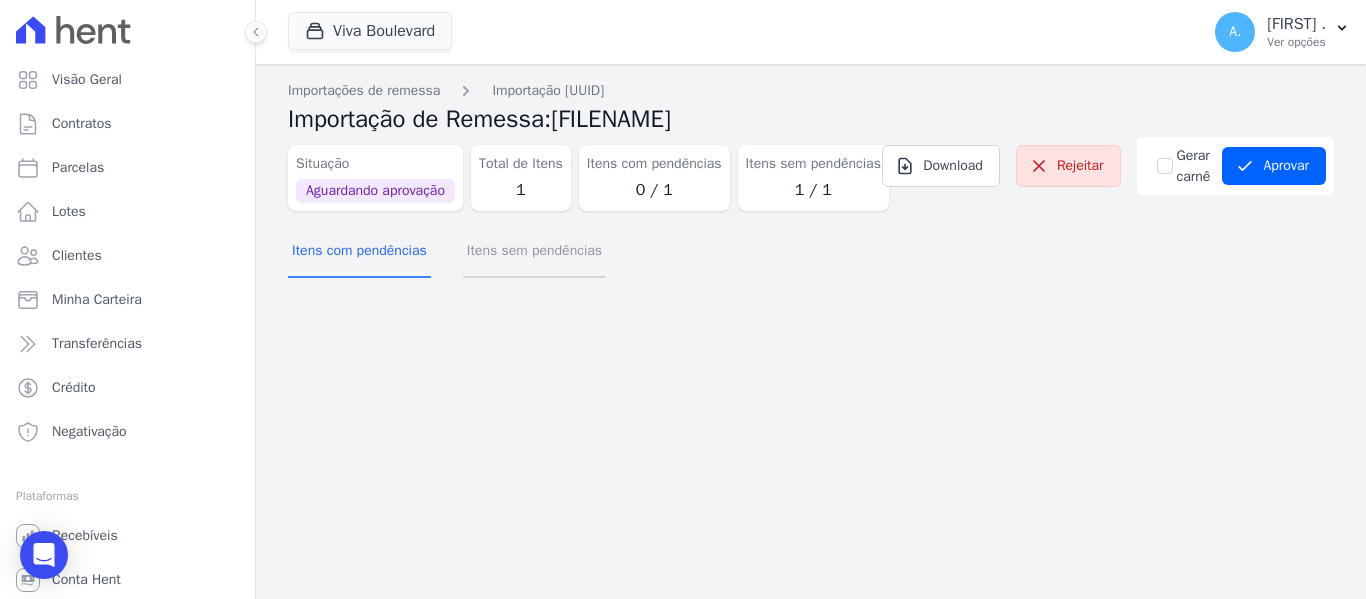 click on "Itens sem pendências" at bounding box center [534, 252] 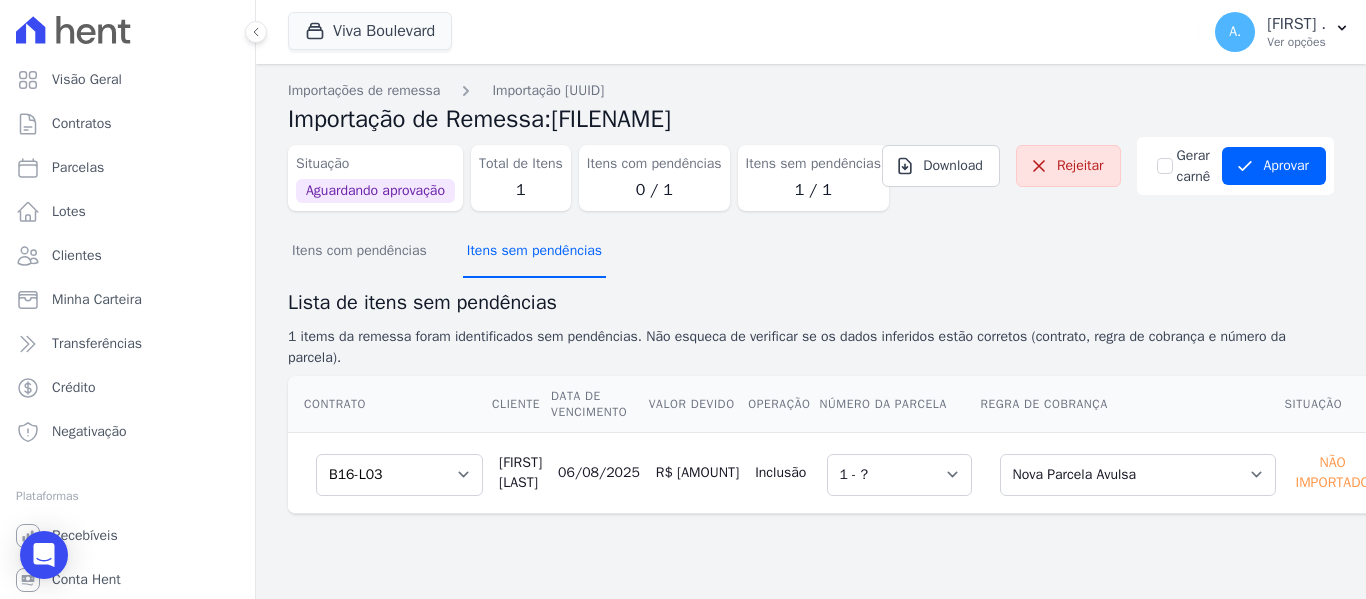 scroll, scrollTop: 30, scrollLeft: 0, axis: vertical 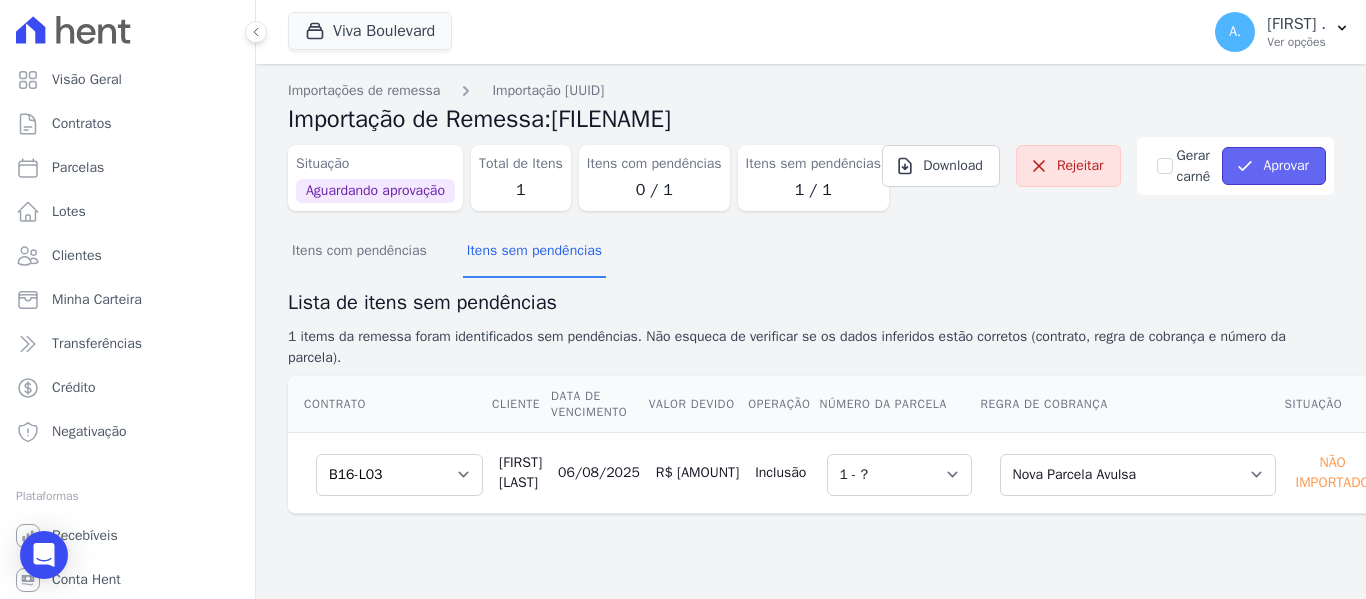 click on "Aprovar" at bounding box center (1274, 166) 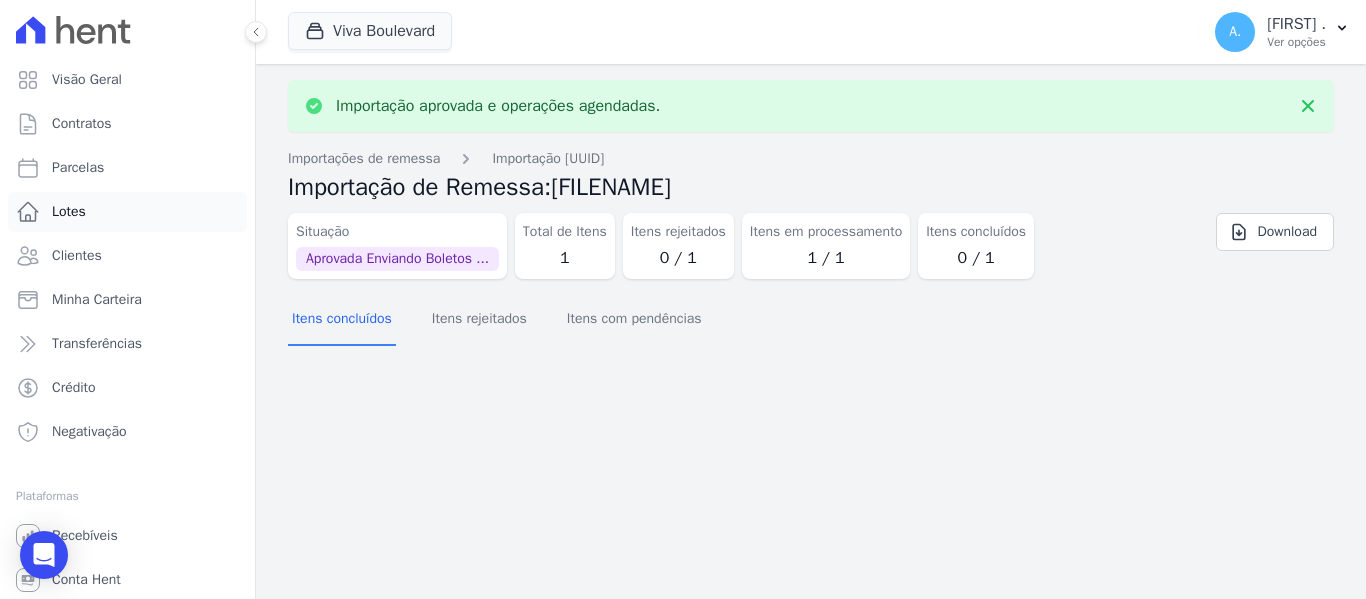 click on "Lotes" at bounding box center [127, 212] 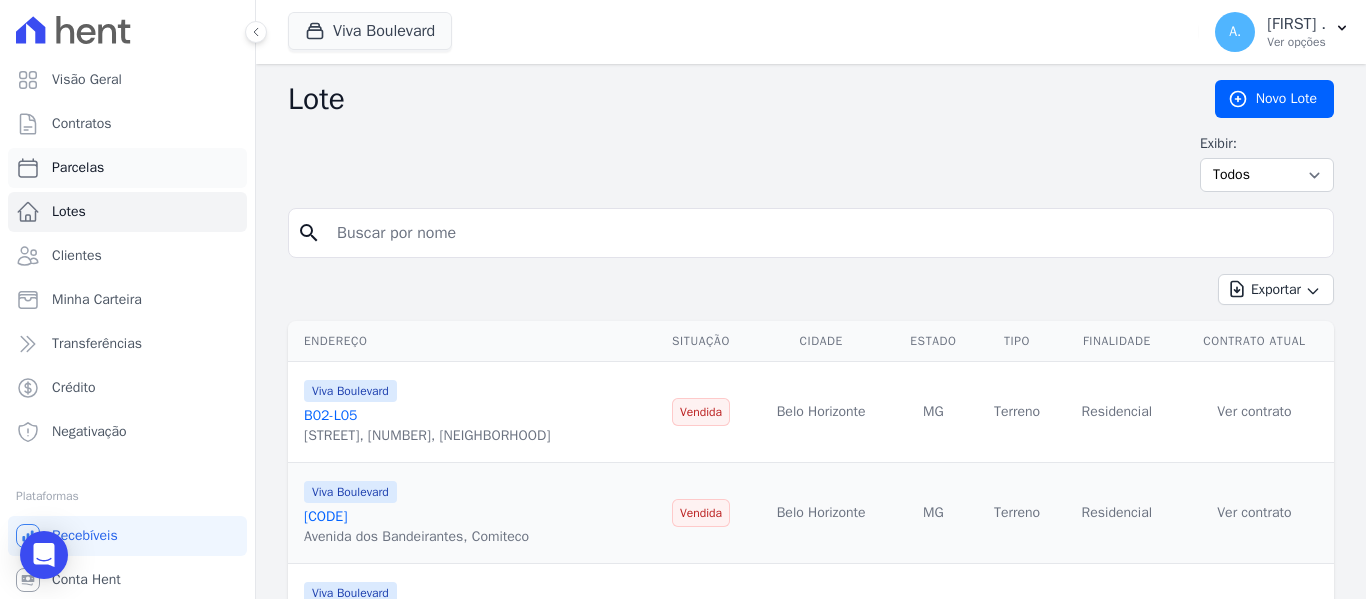 click on "Parcelas" at bounding box center (78, 168) 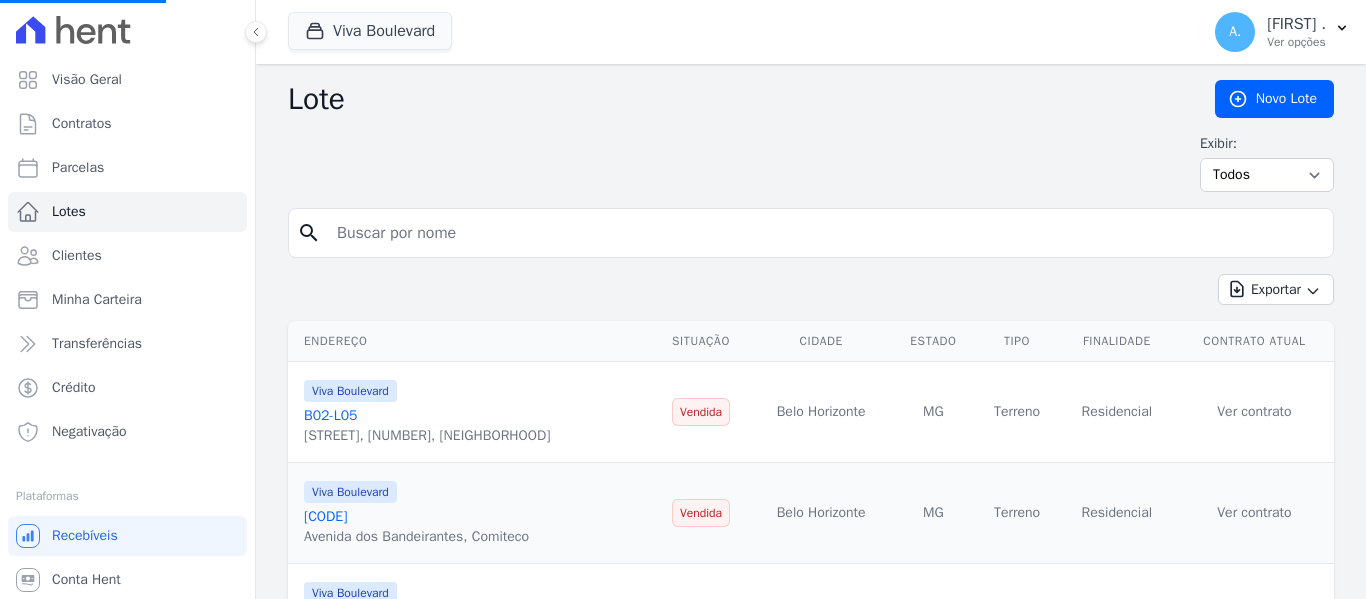 select 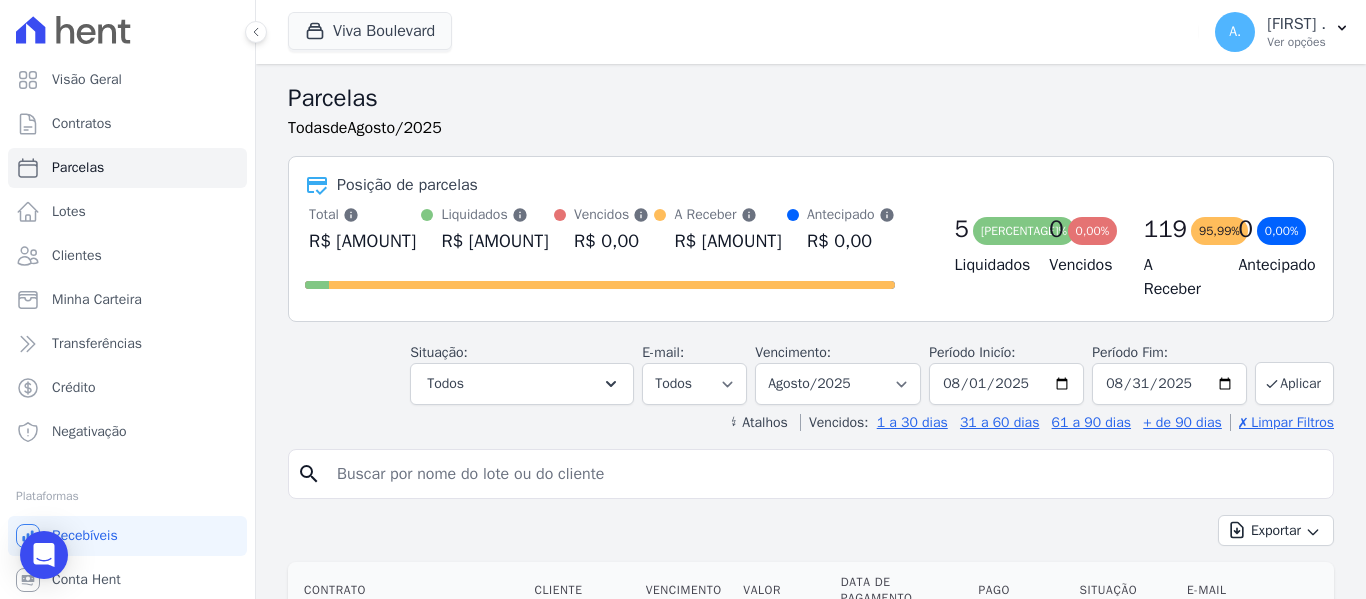 click at bounding box center [825, 474] 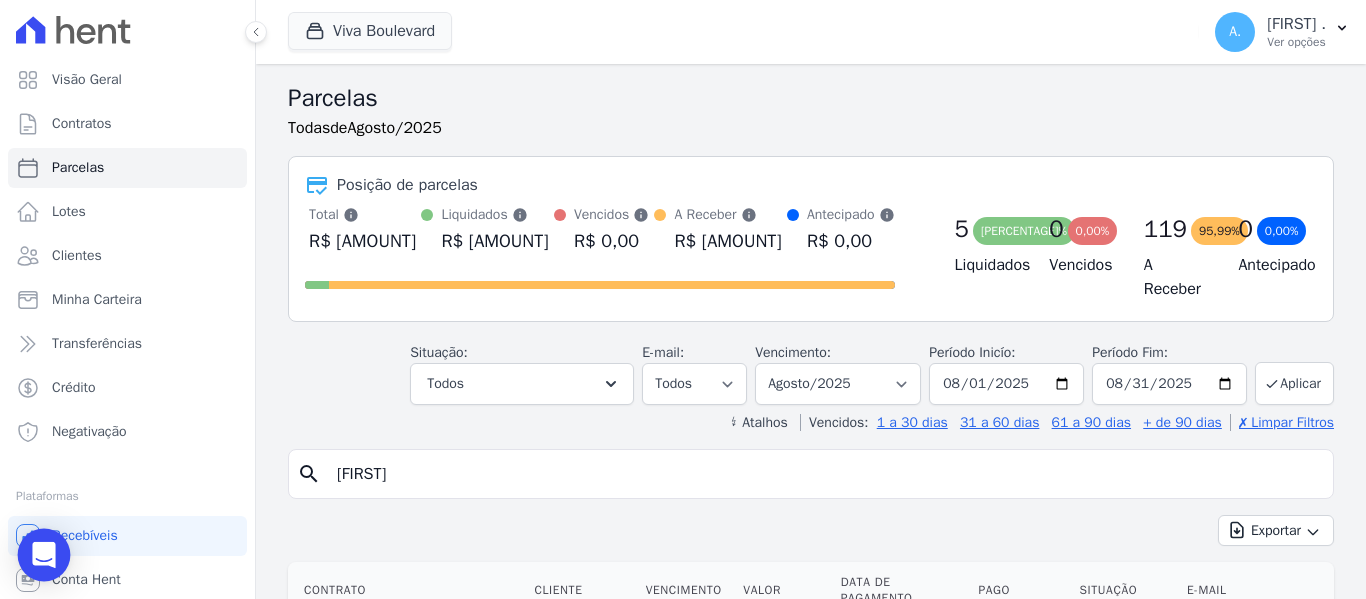 type on "[FIRST]" 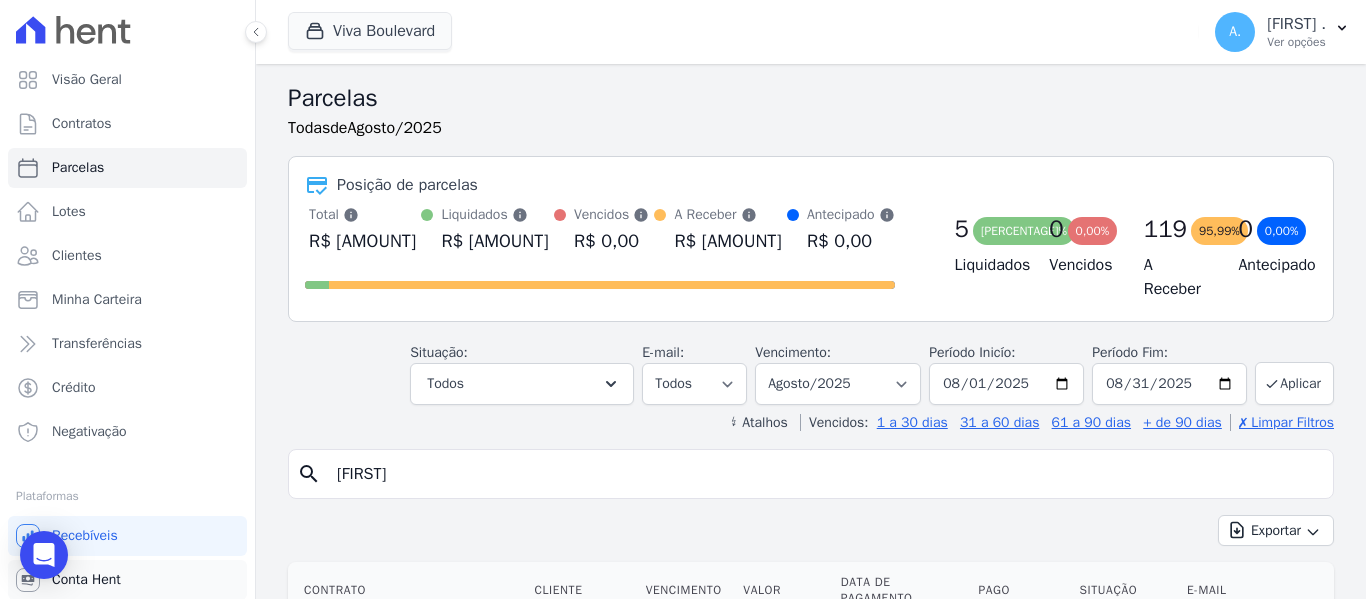 select 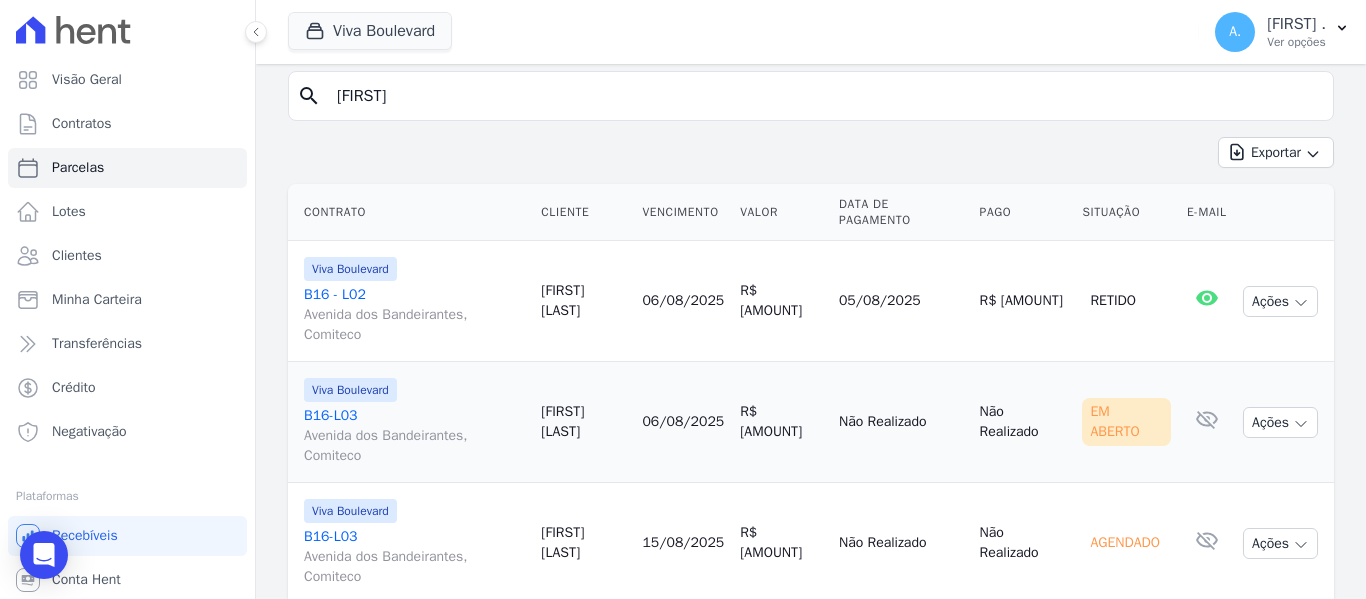 scroll, scrollTop: 387, scrollLeft: 0, axis: vertical 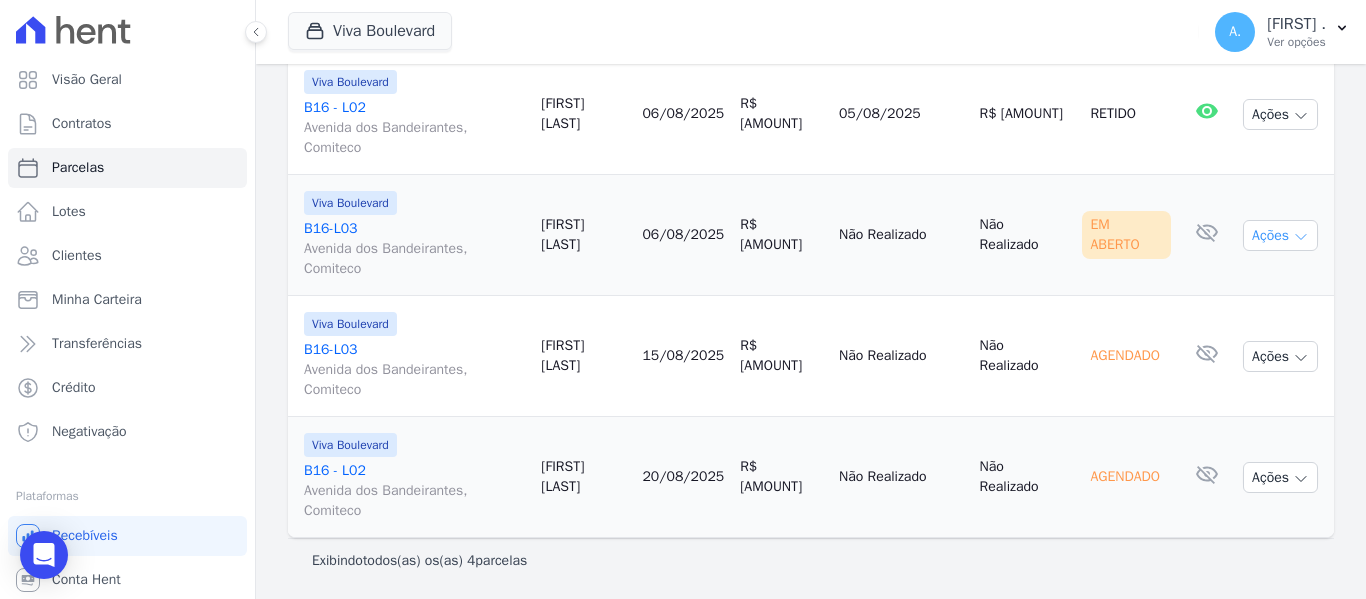 click on "Ações" at bounding box center [1280, 235] 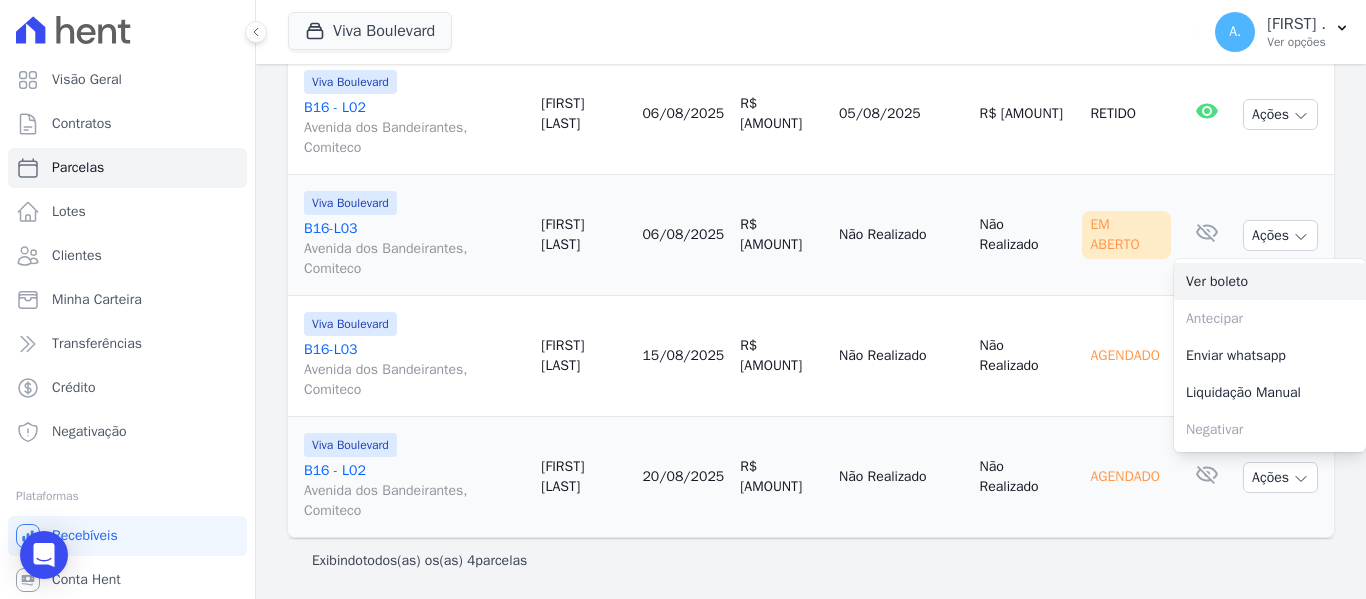click on "Ver boleto" at bounding box center (1270, 281) 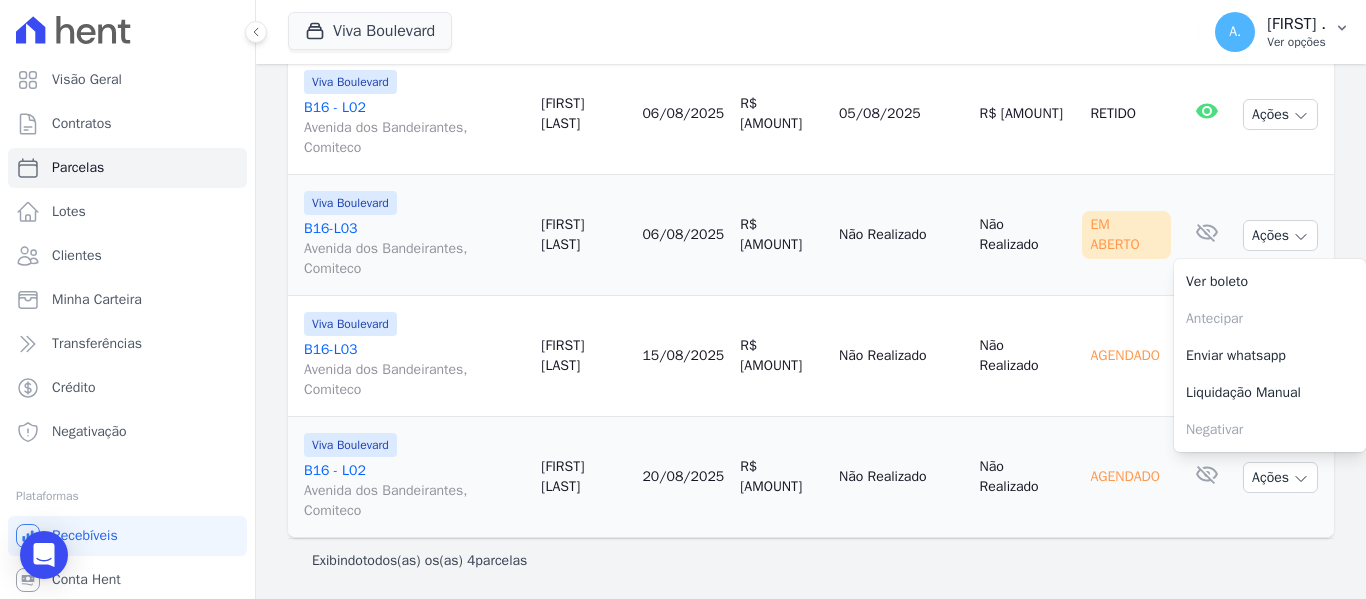 click on "Ver opções" at bounding box center (1296, 42) 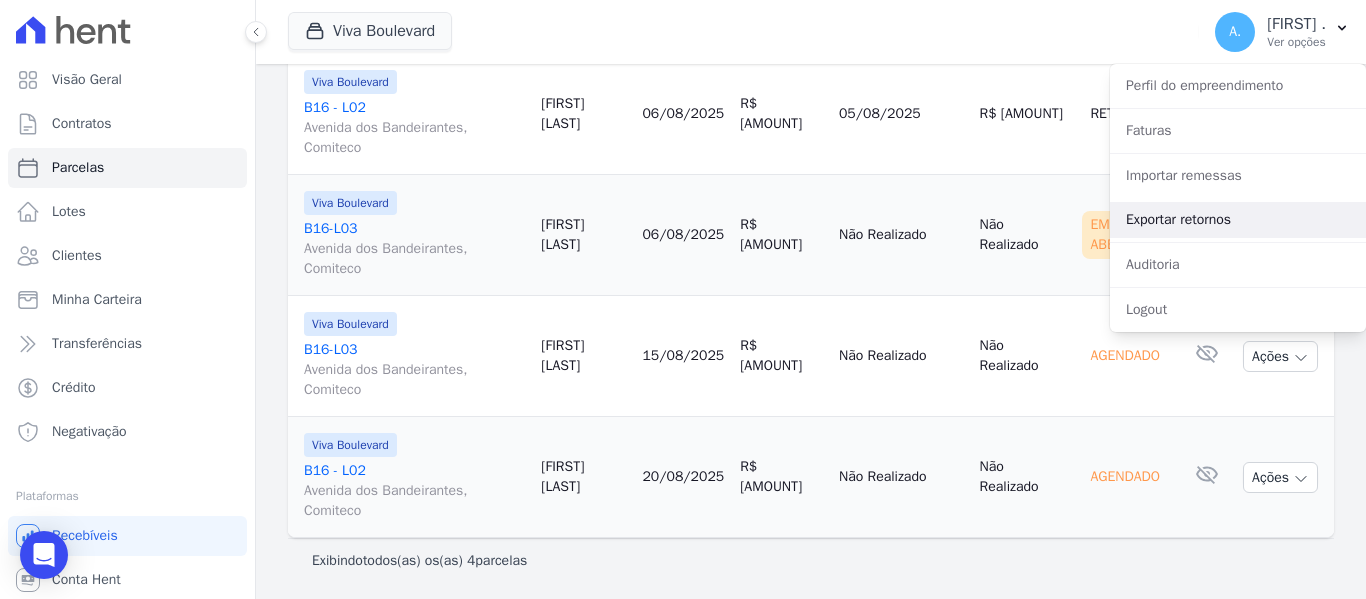 click on "Exportar retornos" at bounding box center (1238, 220) 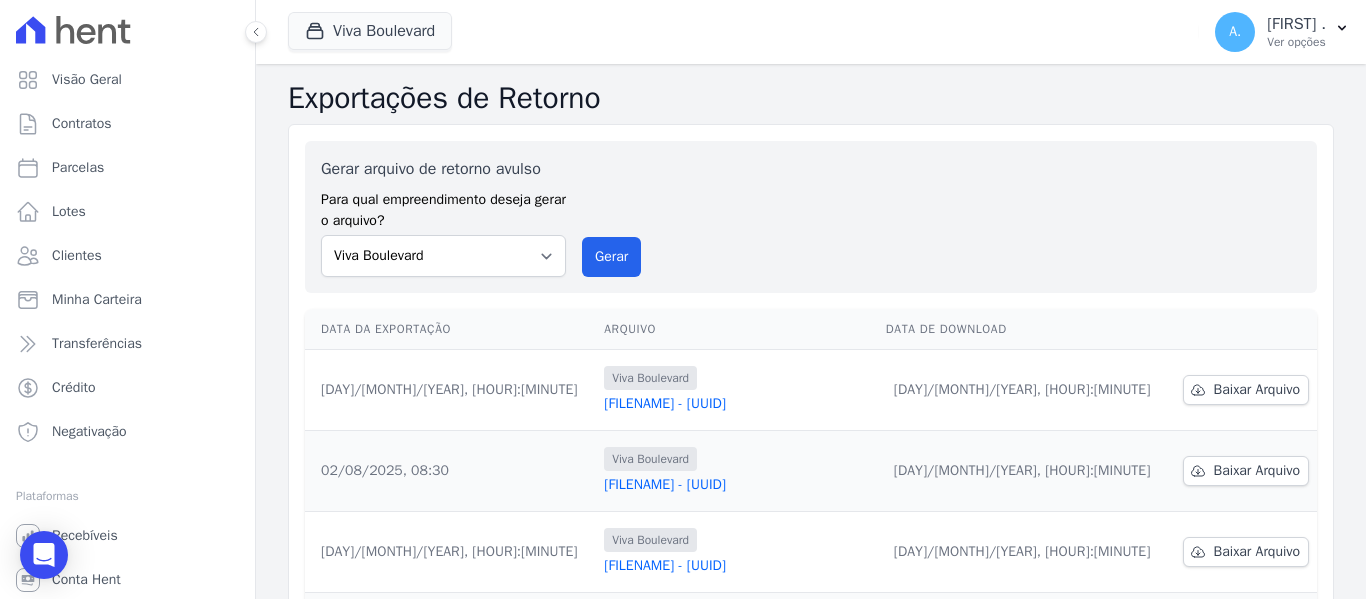 scroll, scrollTop: 100, scrollLeft: 0, axis: vertical 